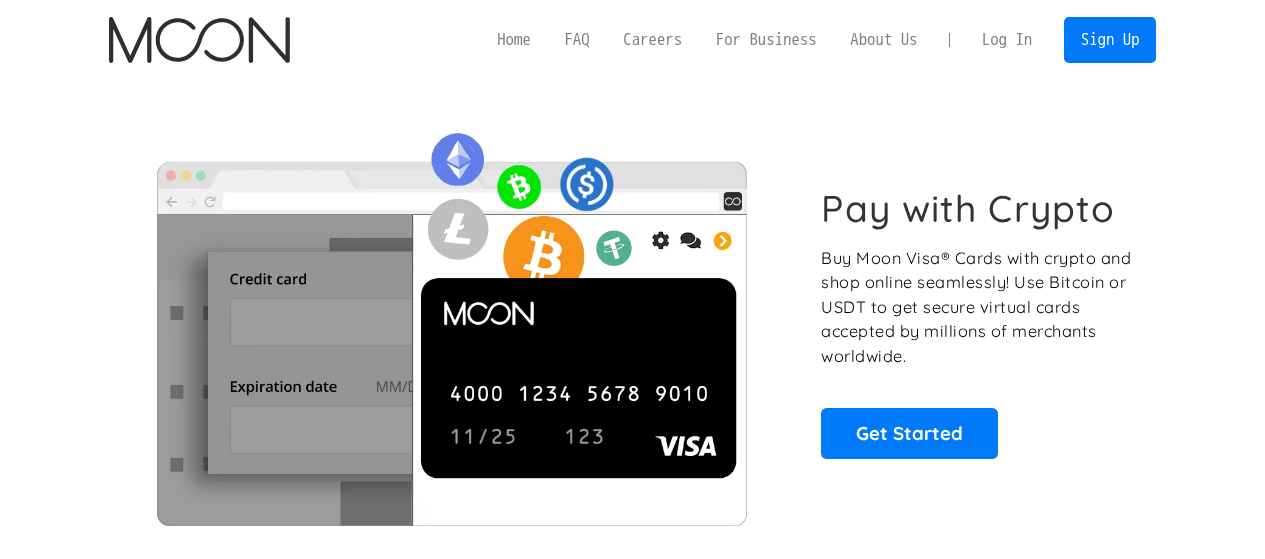 scroll, scrollTop: 0, scrollLeft: 0, axis: both 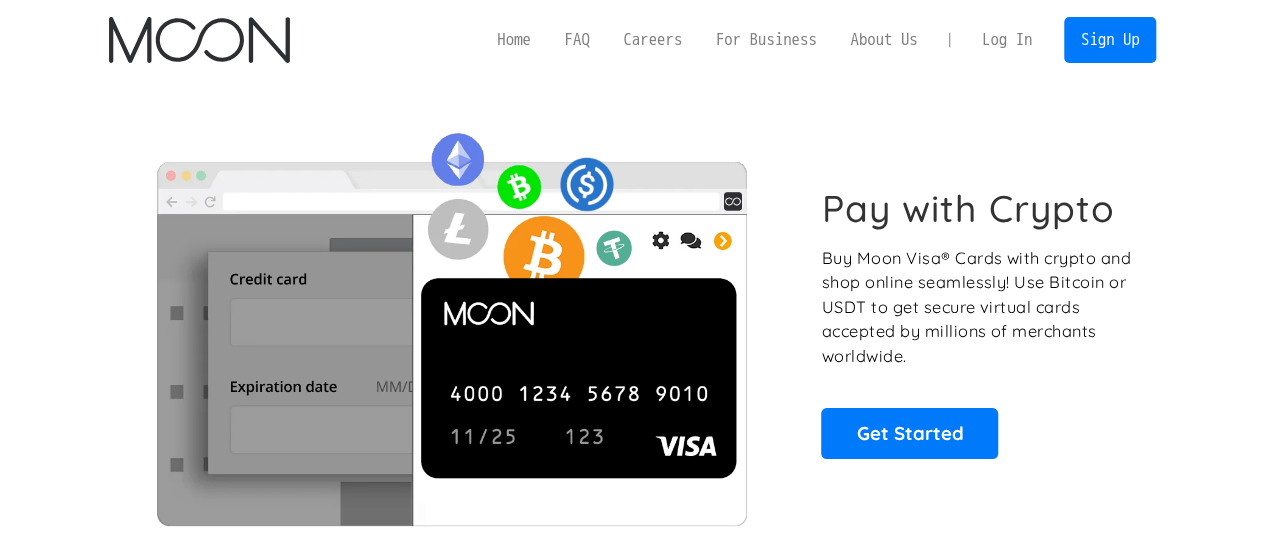 click on "Log In" at bounding box center [1007, 40] 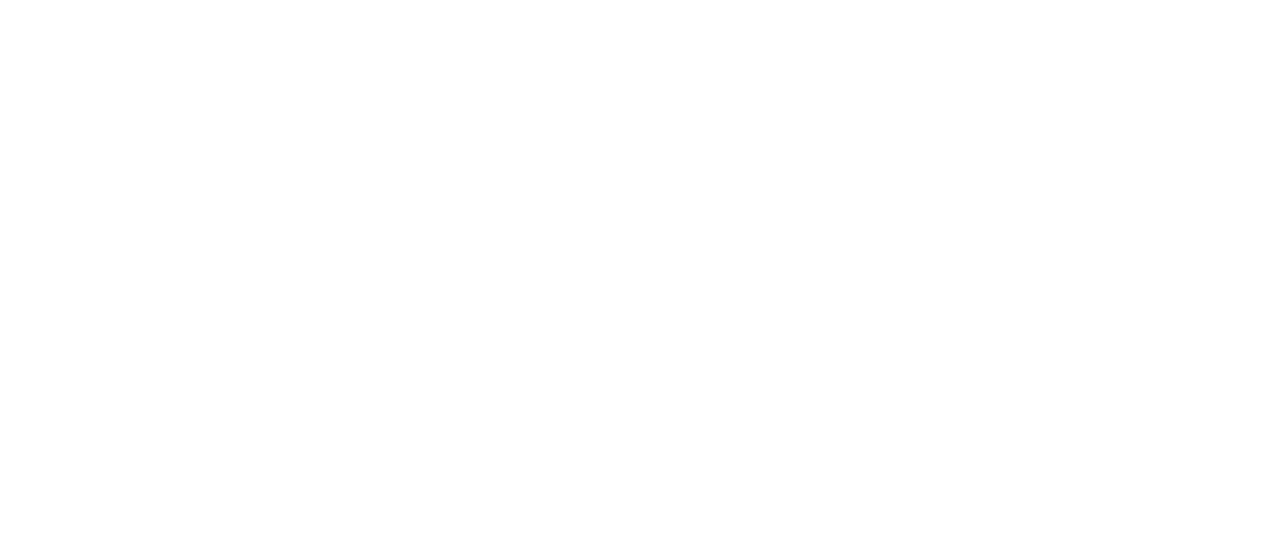 scroll, scrollTop: 0, scrollLeft: 0, axis: both 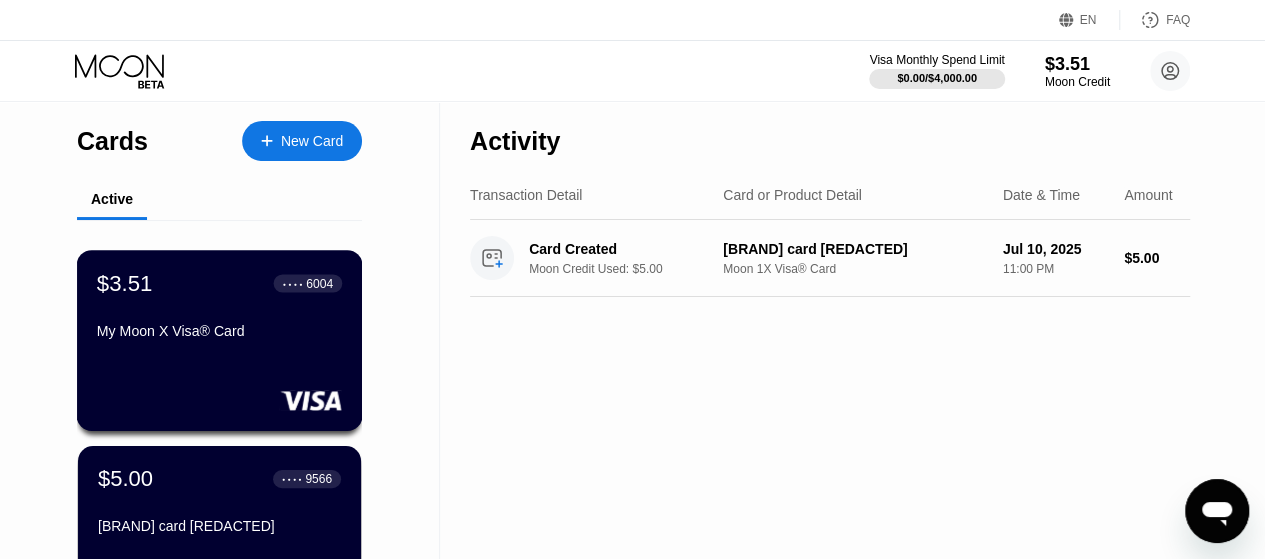 click on "$3.51 ● ● ● ● 6004 My Moon X Visa® Card" at bounding box center [219, 308] 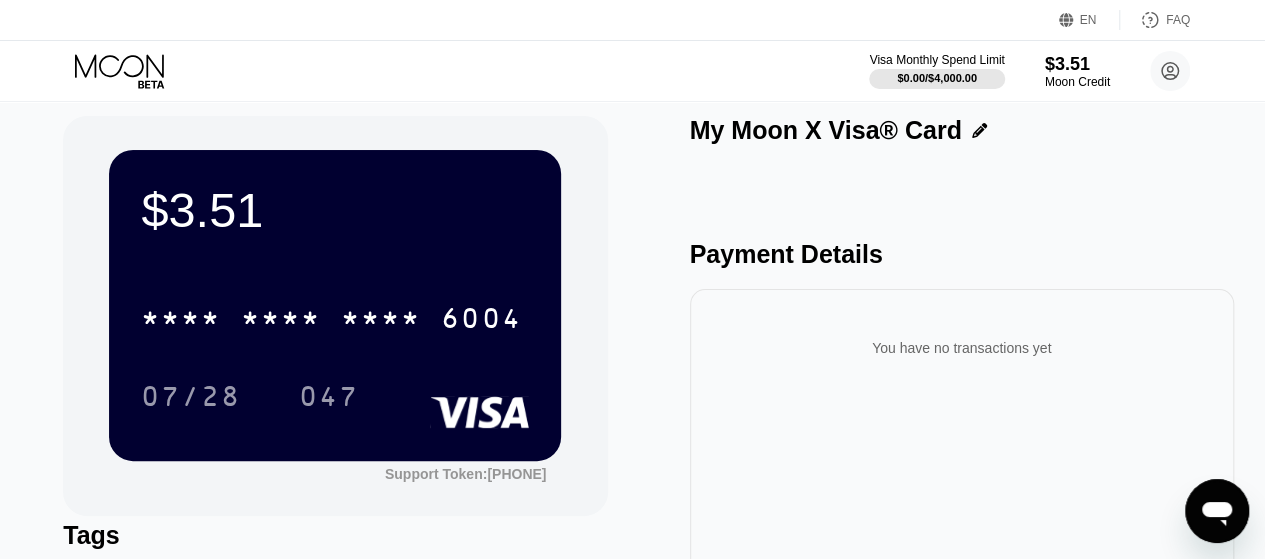 scroll, scrollTop: 0, scrollLeft: 0, axis: both 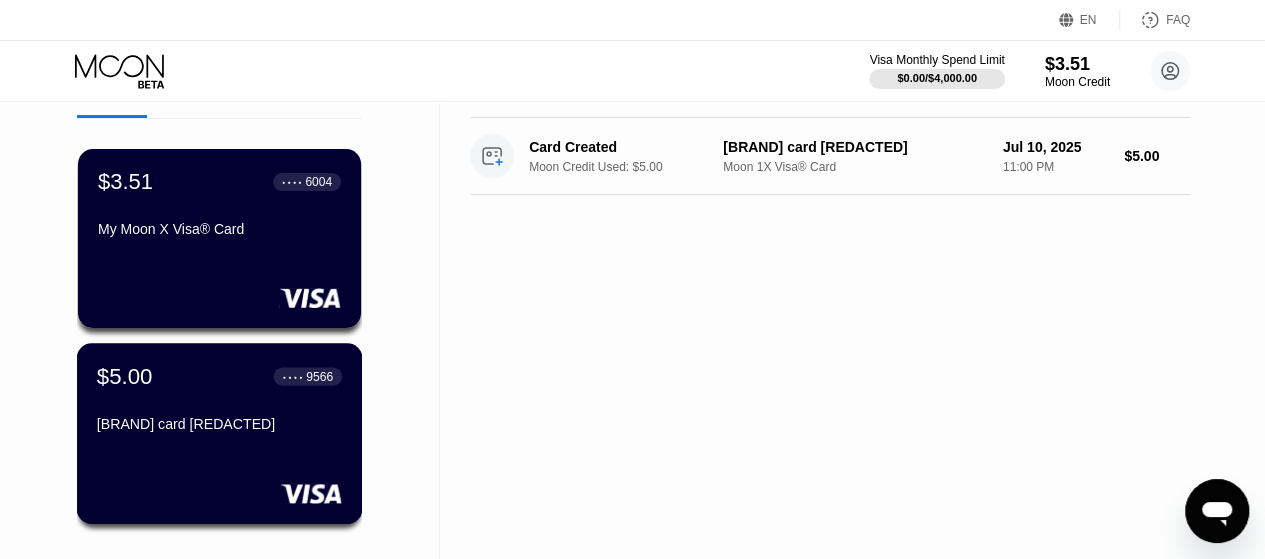 click on "$5.00 ● ● ● ● 9566 Mishals card ajanixjijxiosjoix..." at bounding box center [219, 401] 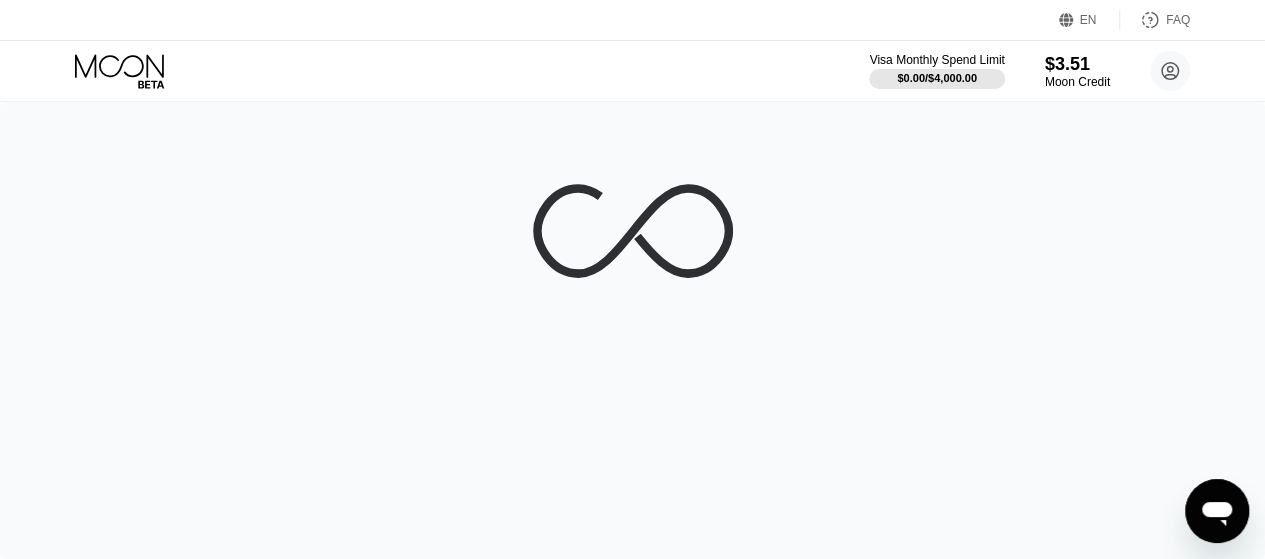 scroll, scrollTop: 0, scrollLeft: 0, axis: both 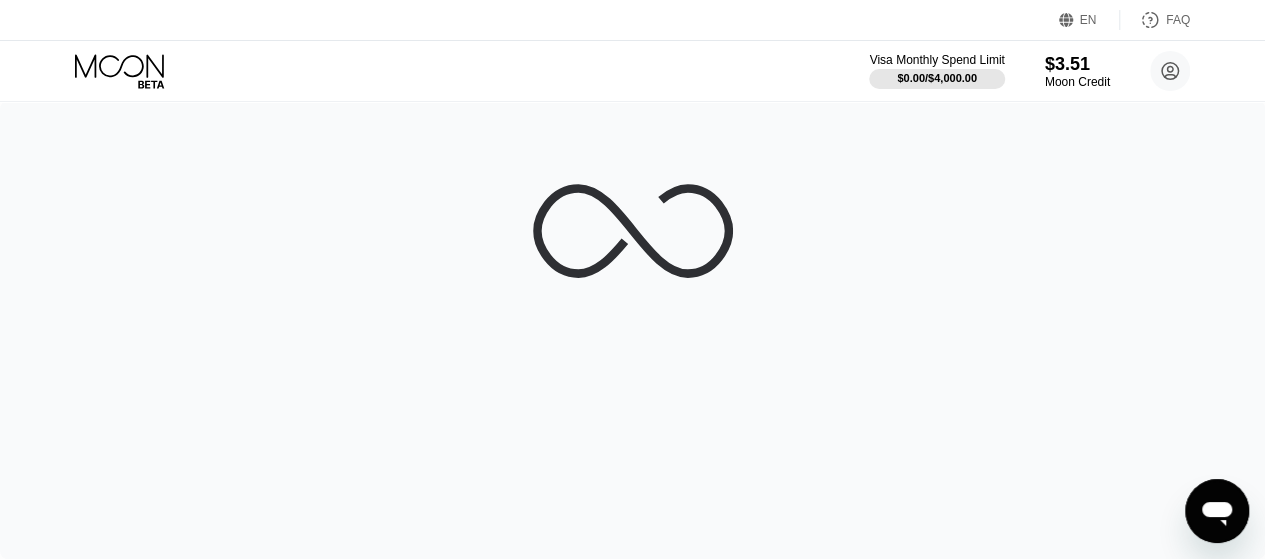 click 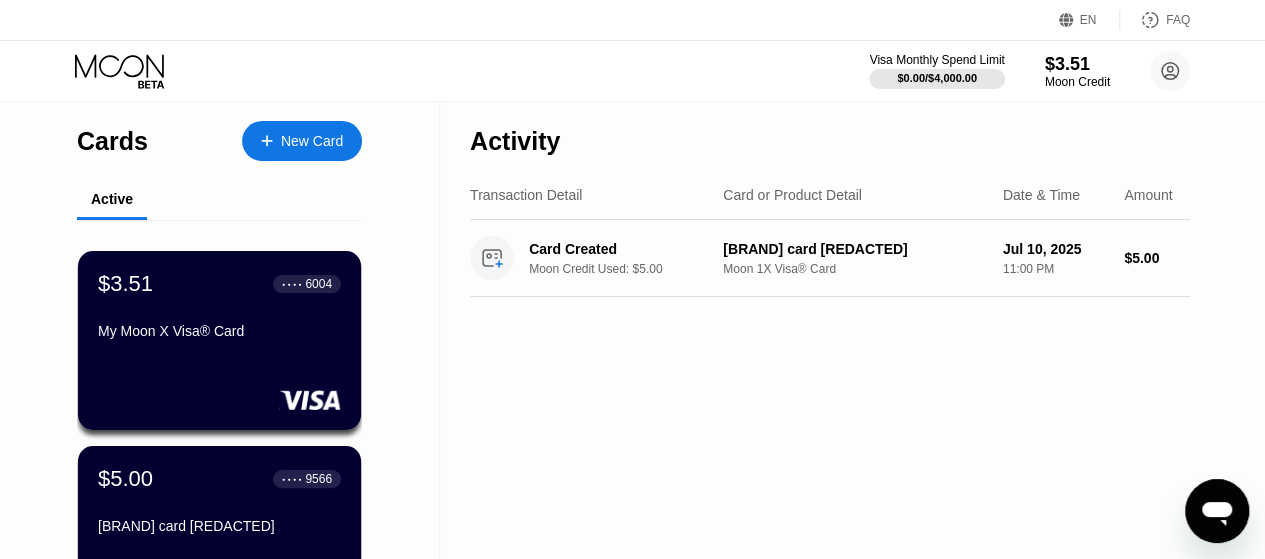 click on "New Card" at bounding box center [302, 141] 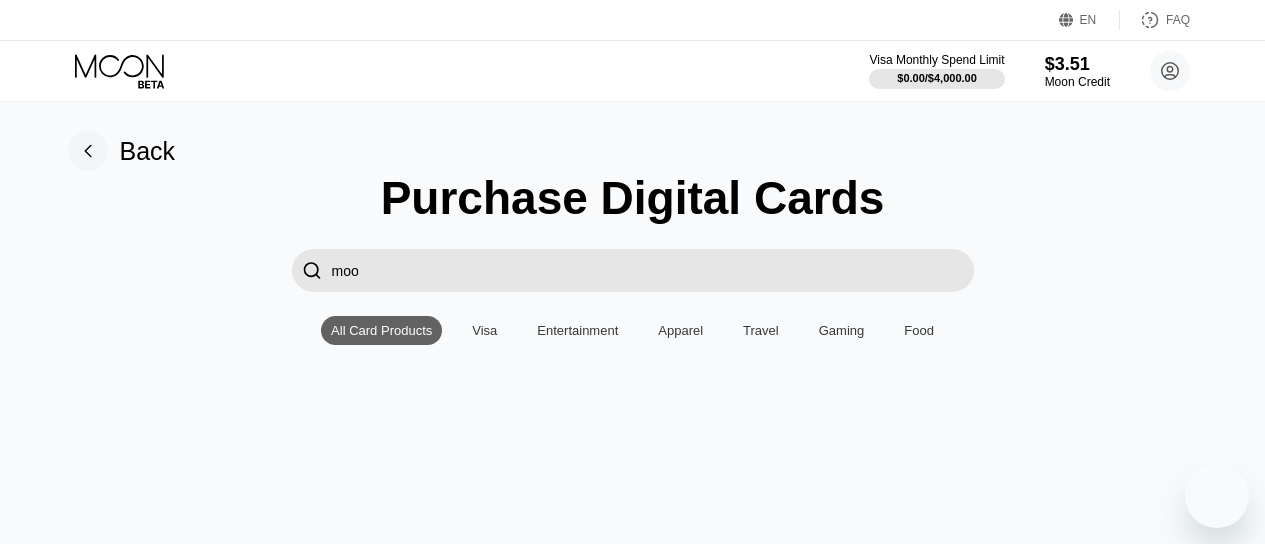 scroll, scrollTop: 0, scrollLeft: 0, axis: both 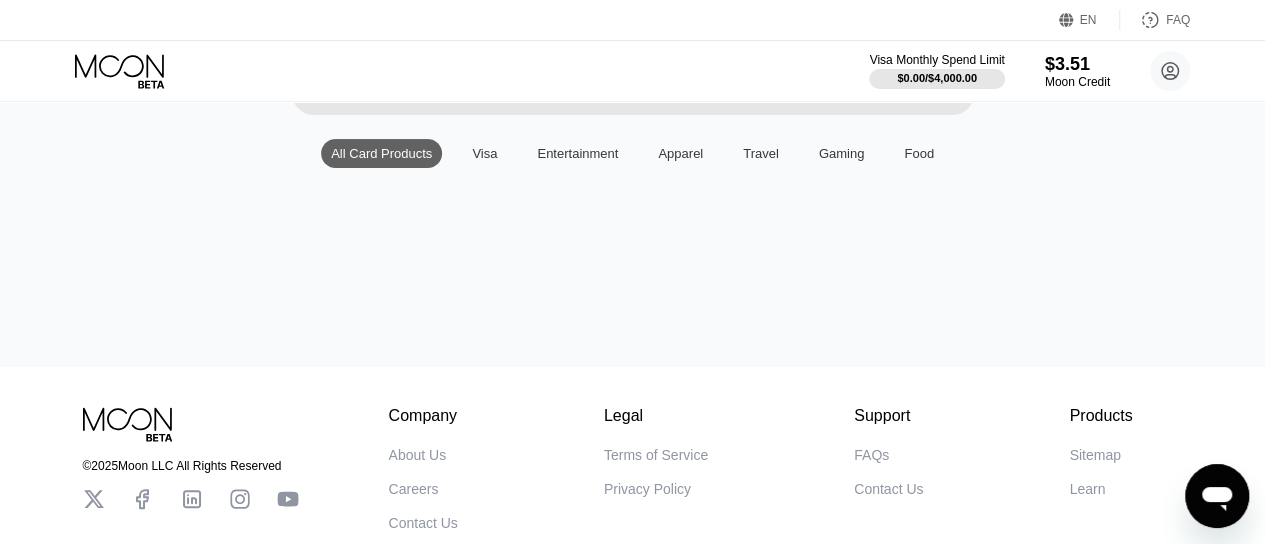 type on "moon" 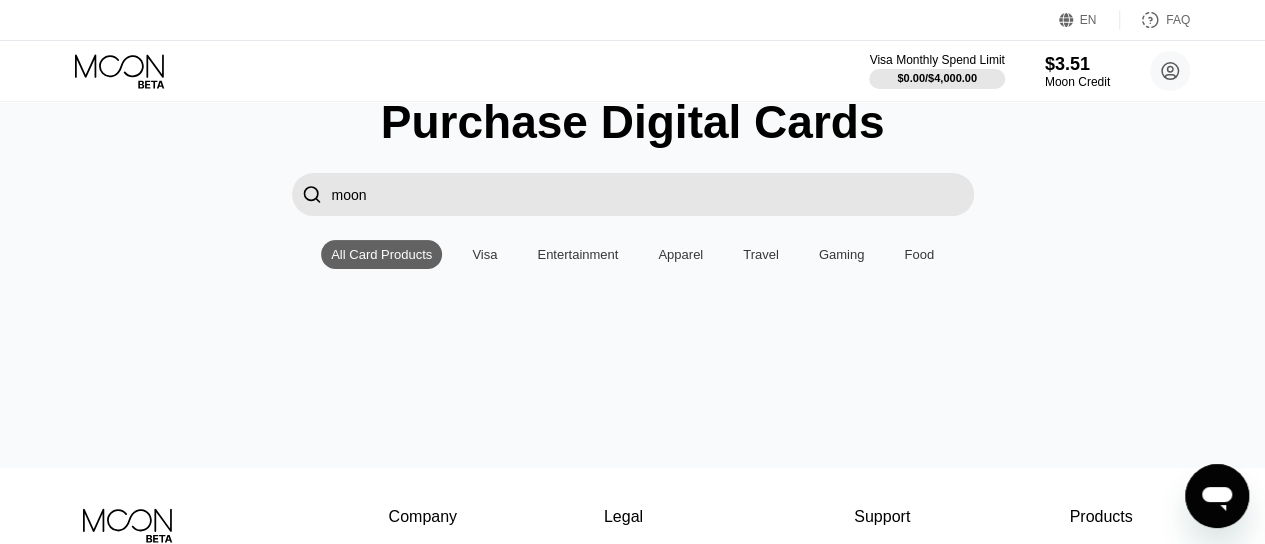 scroll, scrollTop: 67, scrollLeft: 0, axis: vertical 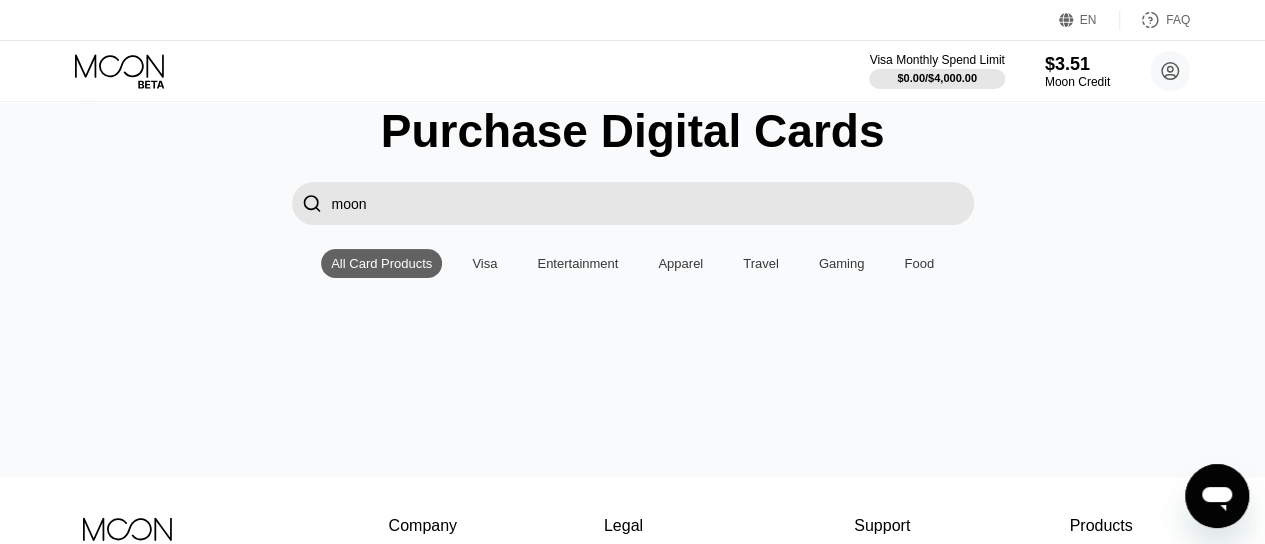 click on "moon" at bounding box center (653, 203) 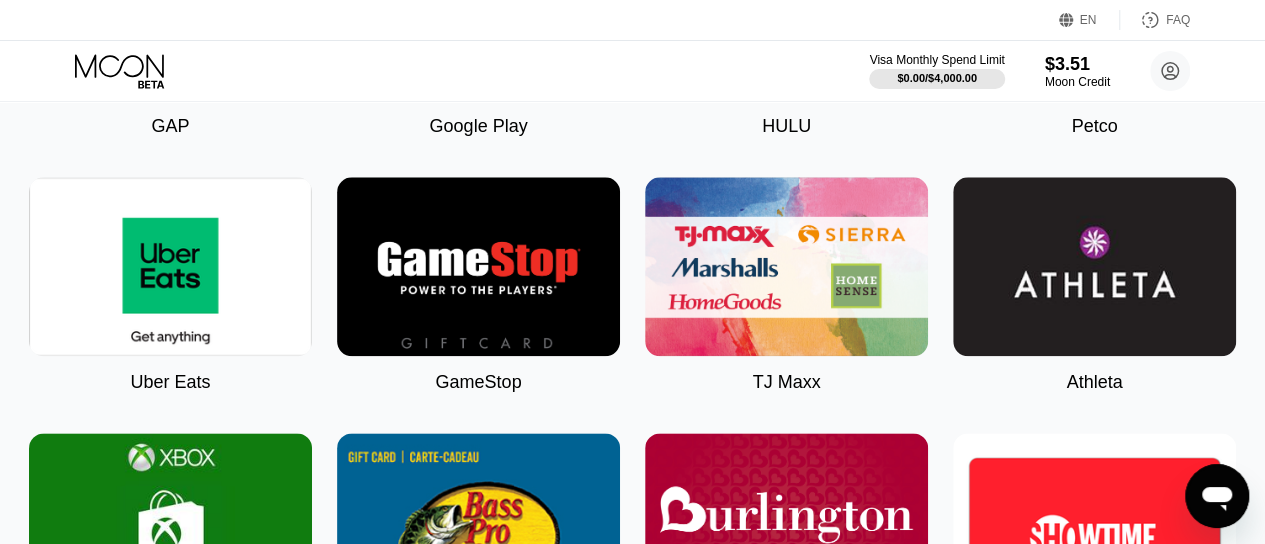 scroll, scrollTop: 1050, scrollLeft: 0, axis: vertical 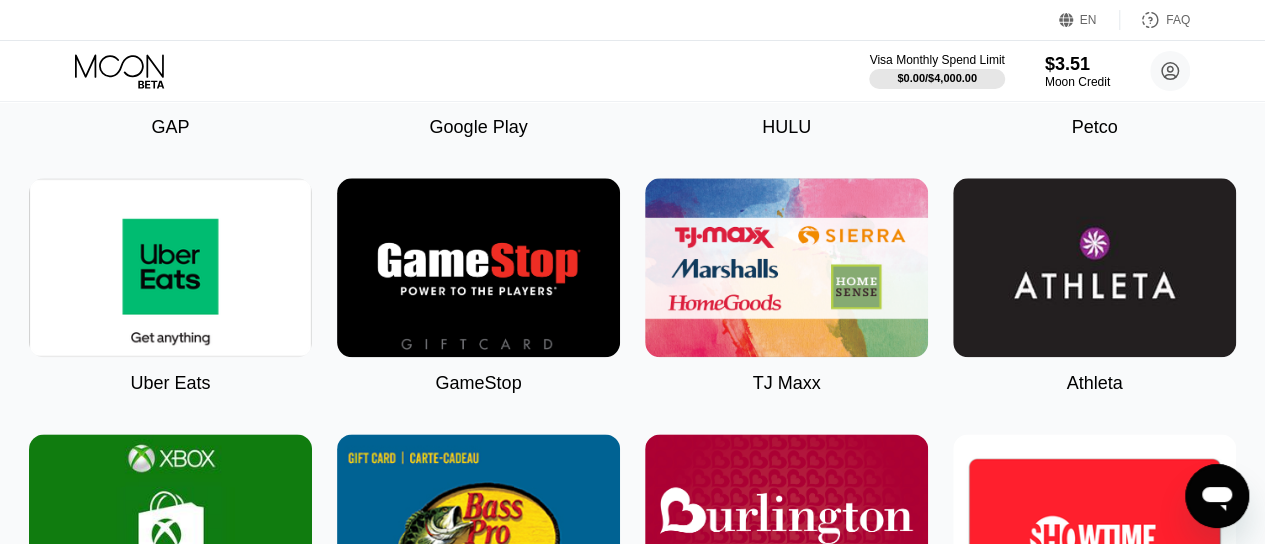 click 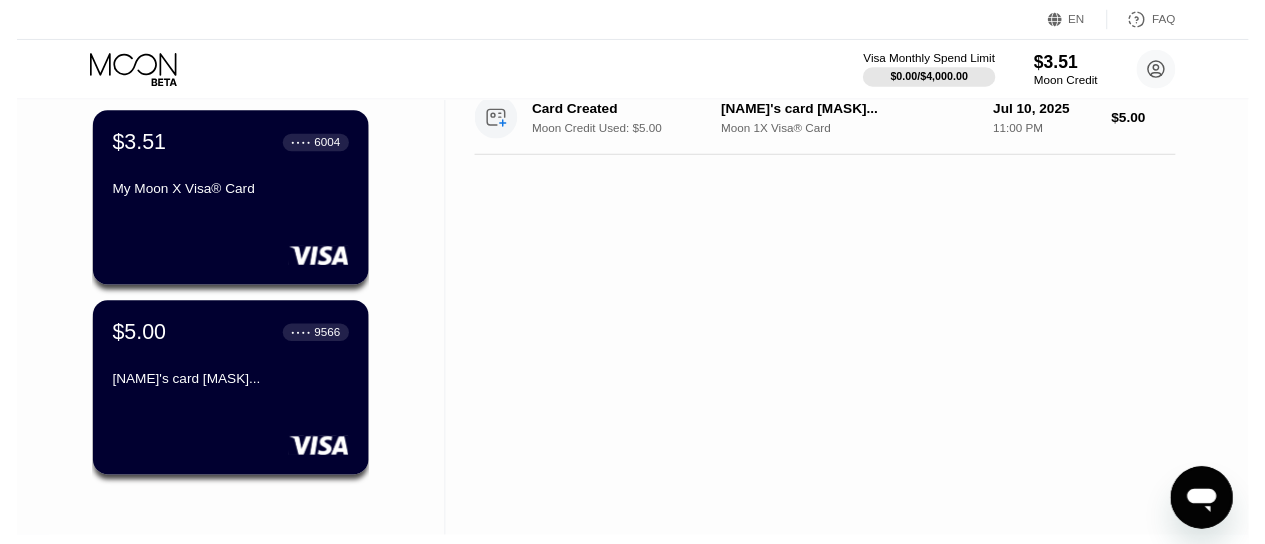 scroll, scrollTop: 0, scrollLeft: 0, axis: both 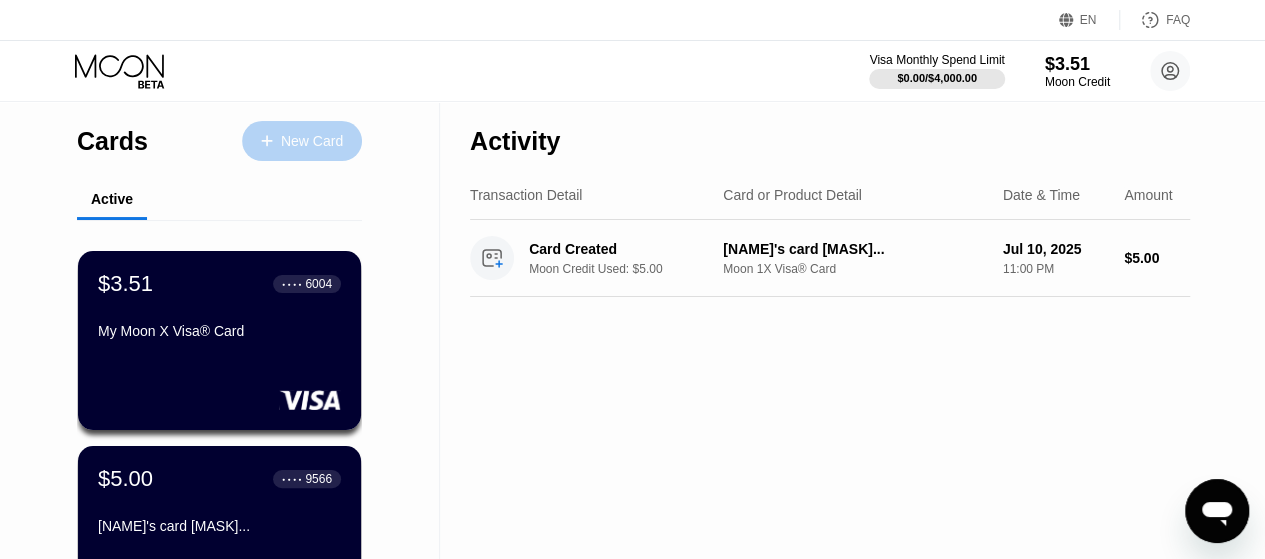 click on "New Card" at bounding box center [312, 141] 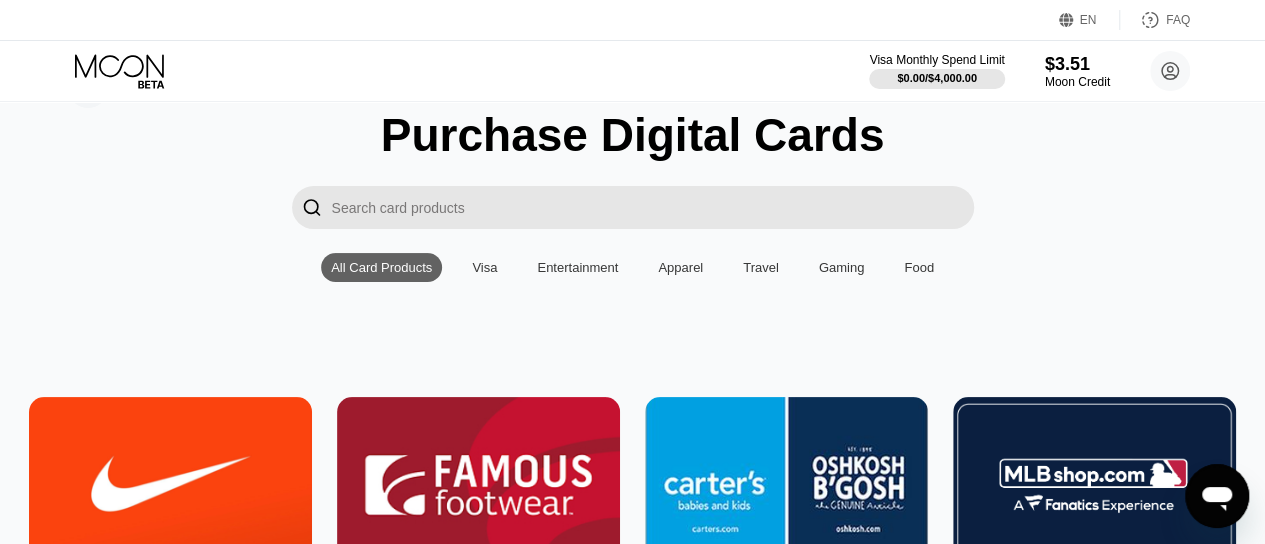 scroll, scrollTop: 62, scrollLeft: 0, axis: vertical 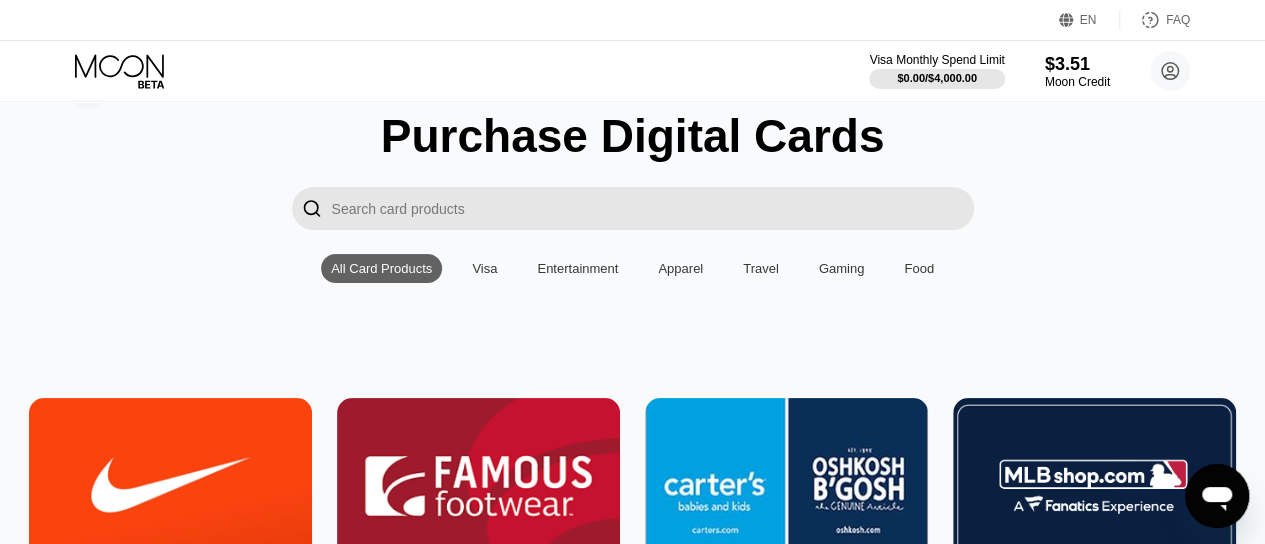 click at bounding box center [653, 208] 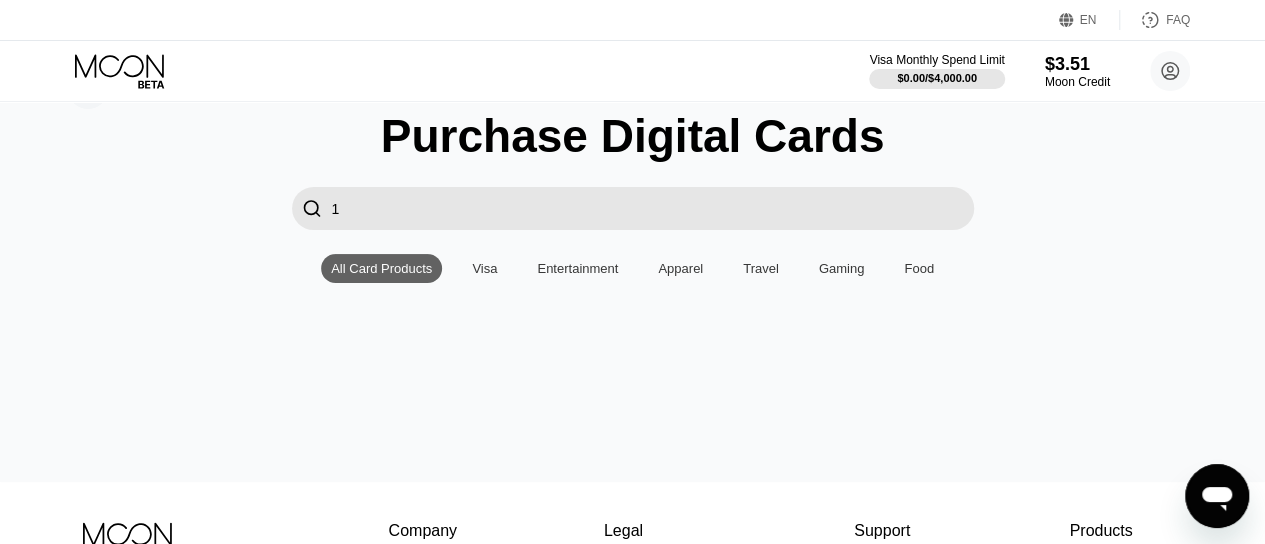 type on "1x" 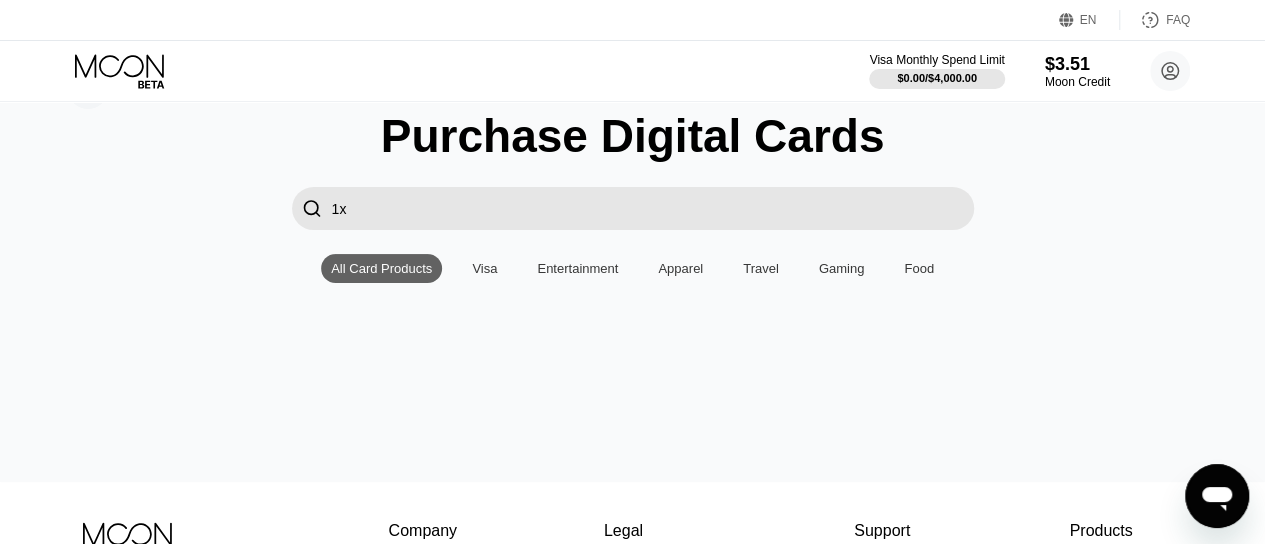 drag, startPoint x: 388, startPoint y: 204, endPoint x: 308, endPoint y: 200, distance: 80.09994 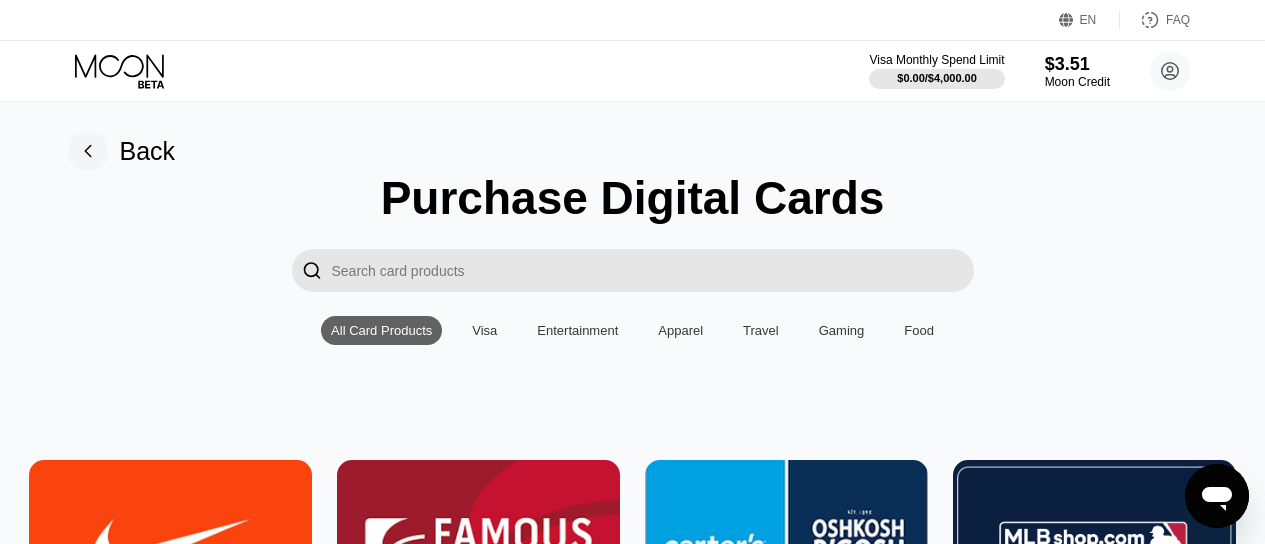 scroll, scrollTop: 62, scrollLeft: 0, axis: vertical 